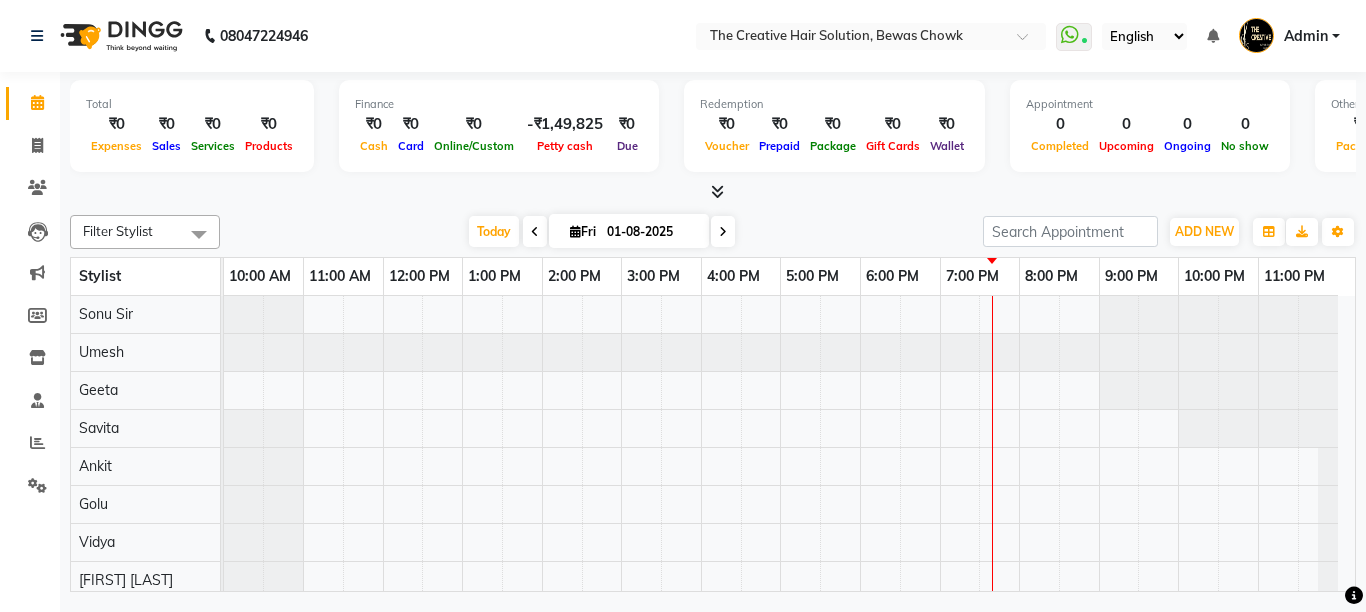 scroll, scrollTop: 0, scrollLeft: 0, axis: both 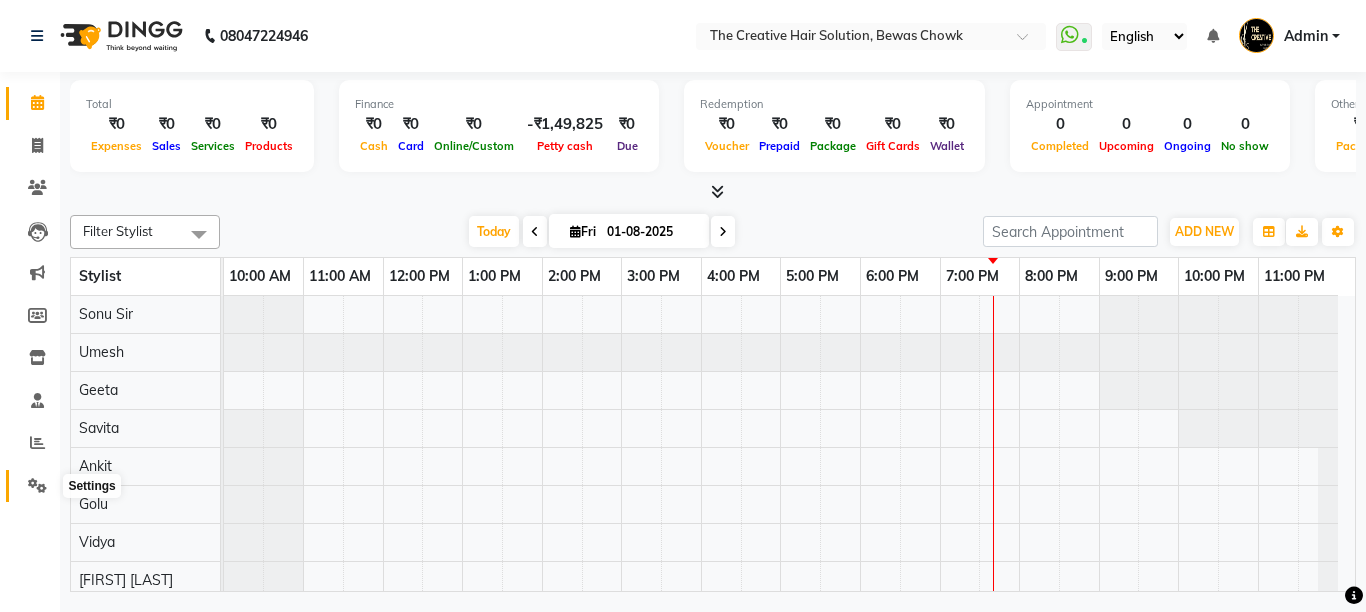 click 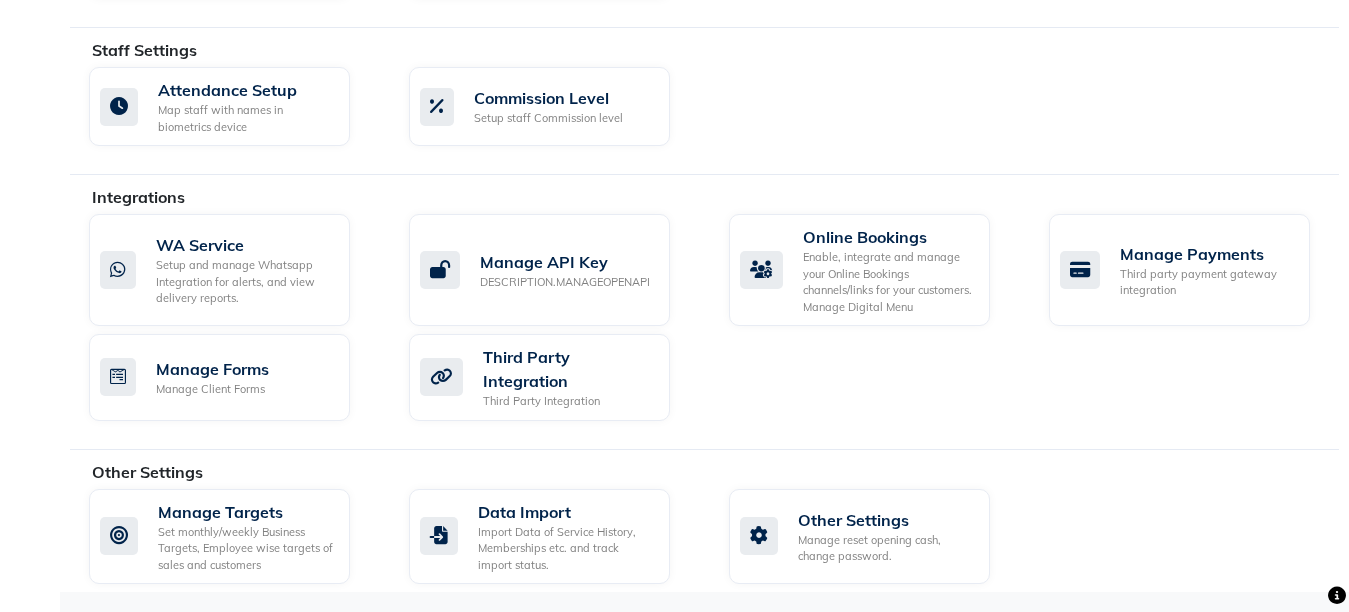 scroll, scrollTop: 1104, scrollLeft: 0, axis: vertical 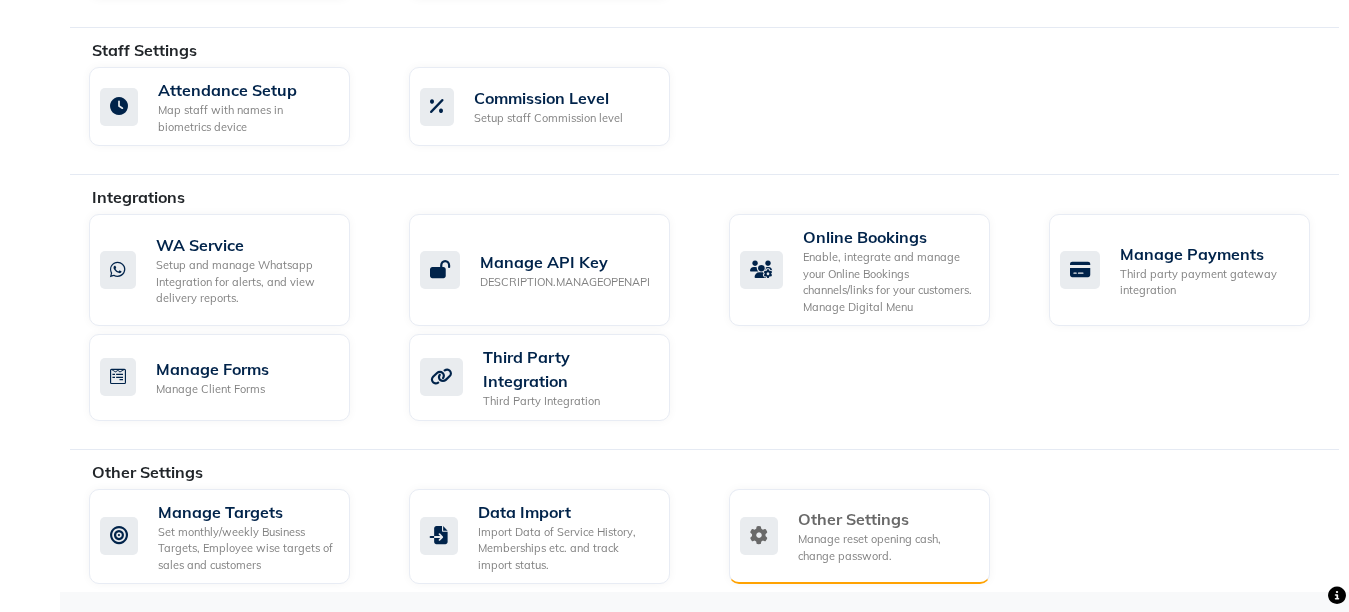 click on "Other Settings" 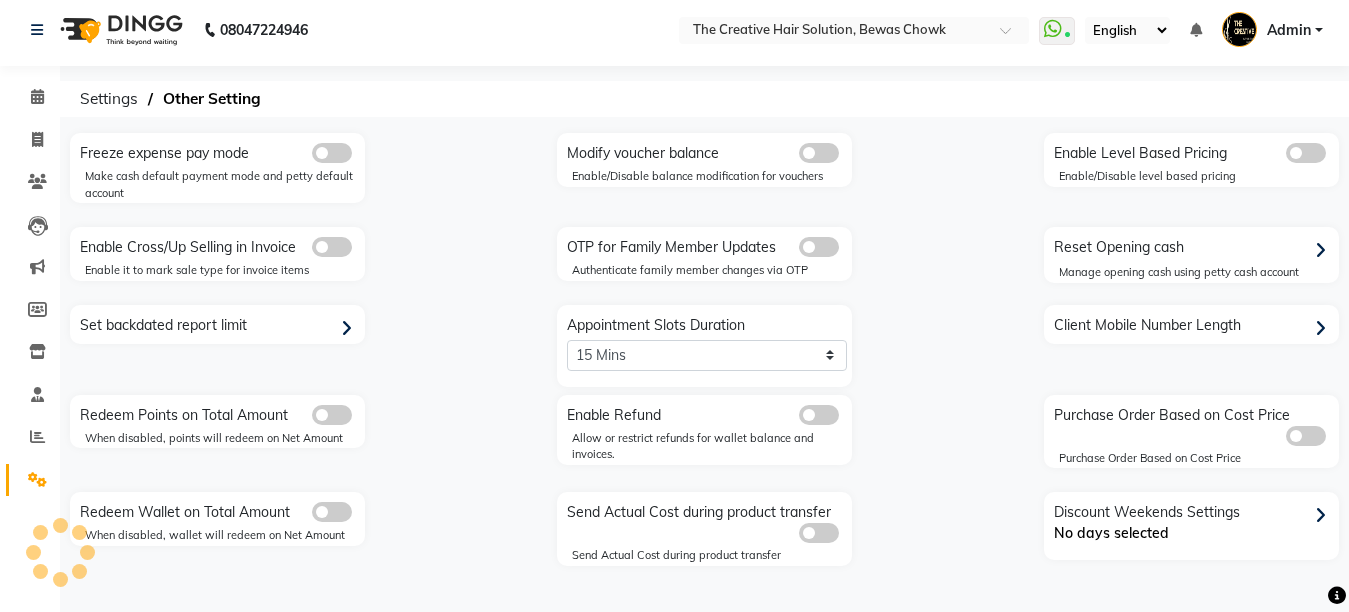 scroll, scrollTop: 6, scrollLeft: 0, axis: vertical 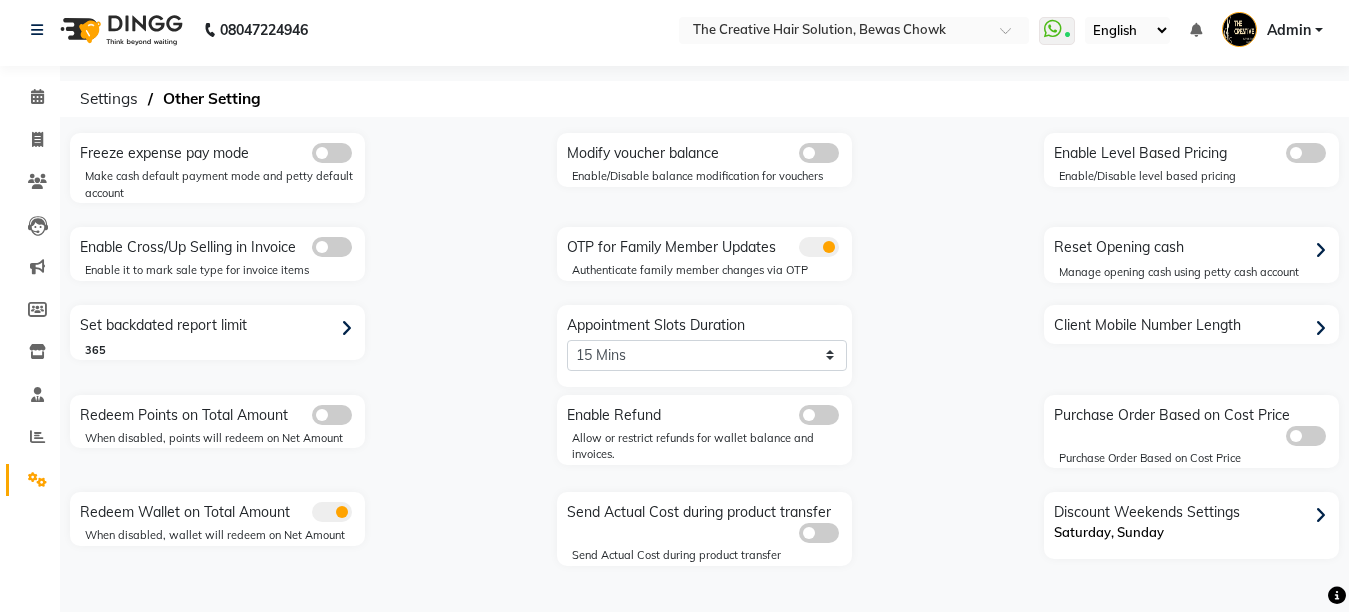 click on "Reset Opening cash" 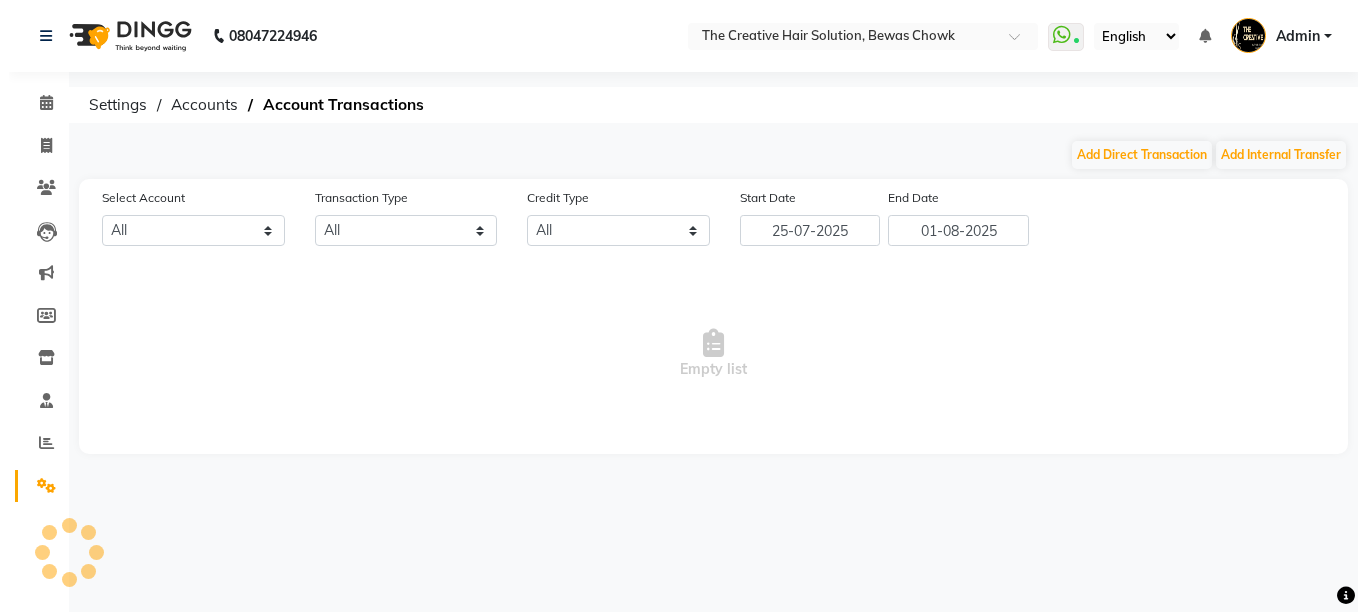 scroll, scrollTop: 0, scrollLeft: 0, axis: both 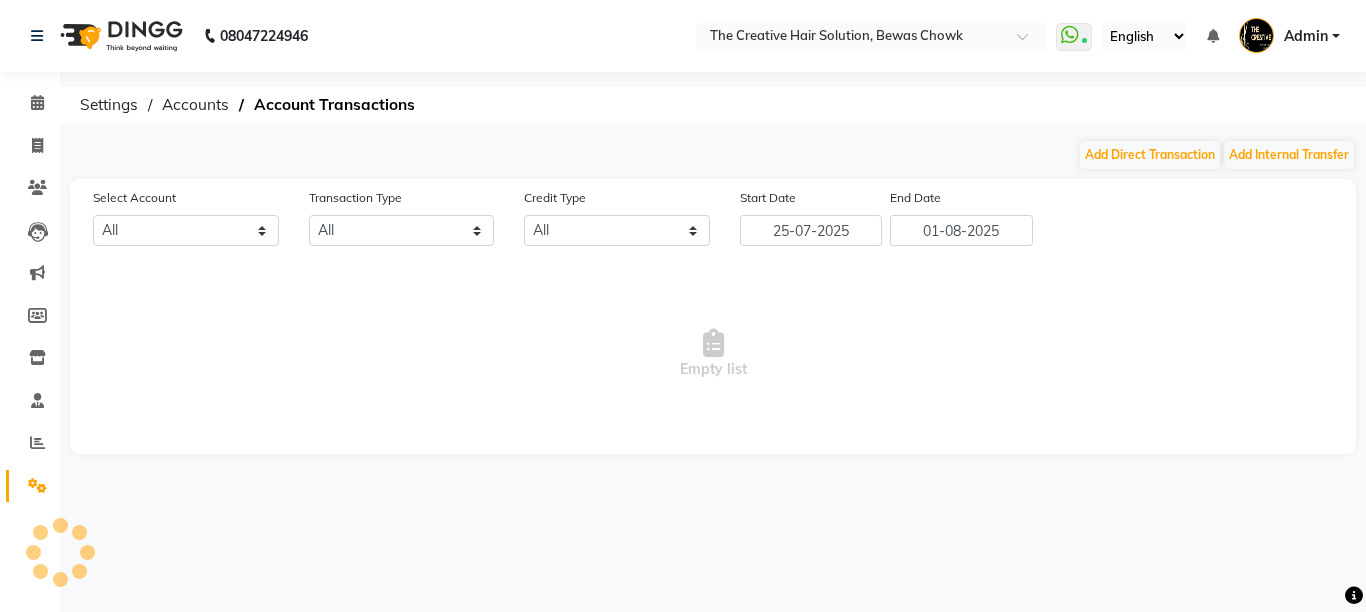 select on "2093" 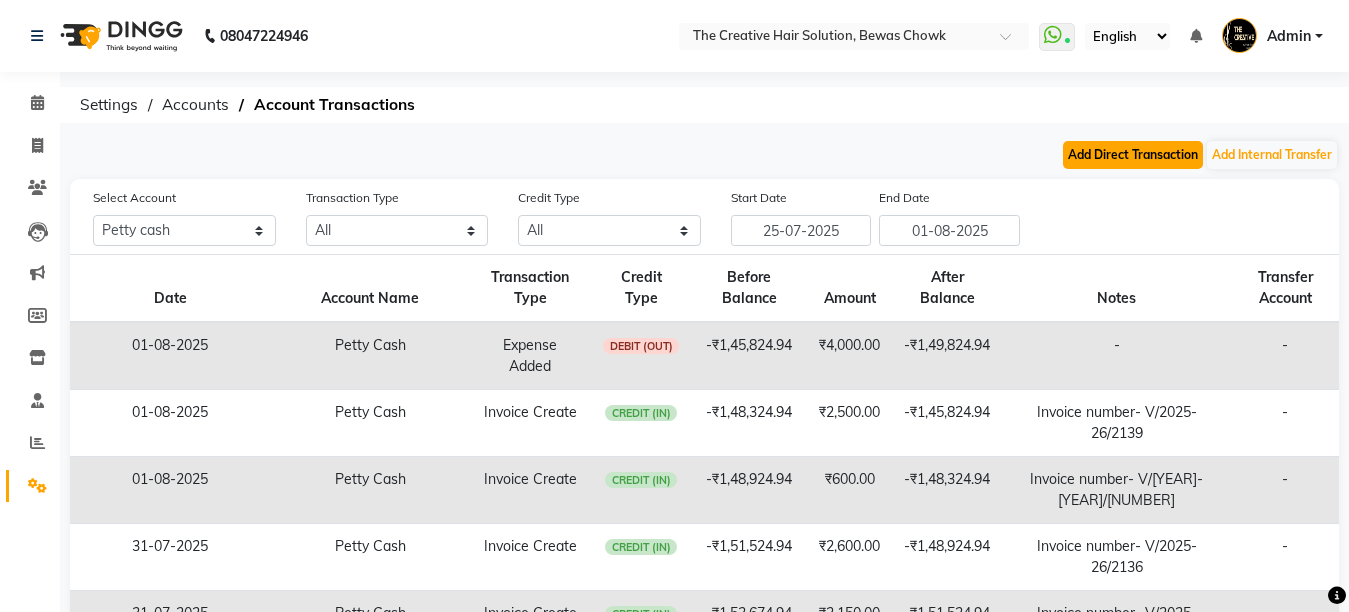 click on "Add Direct Transaction" 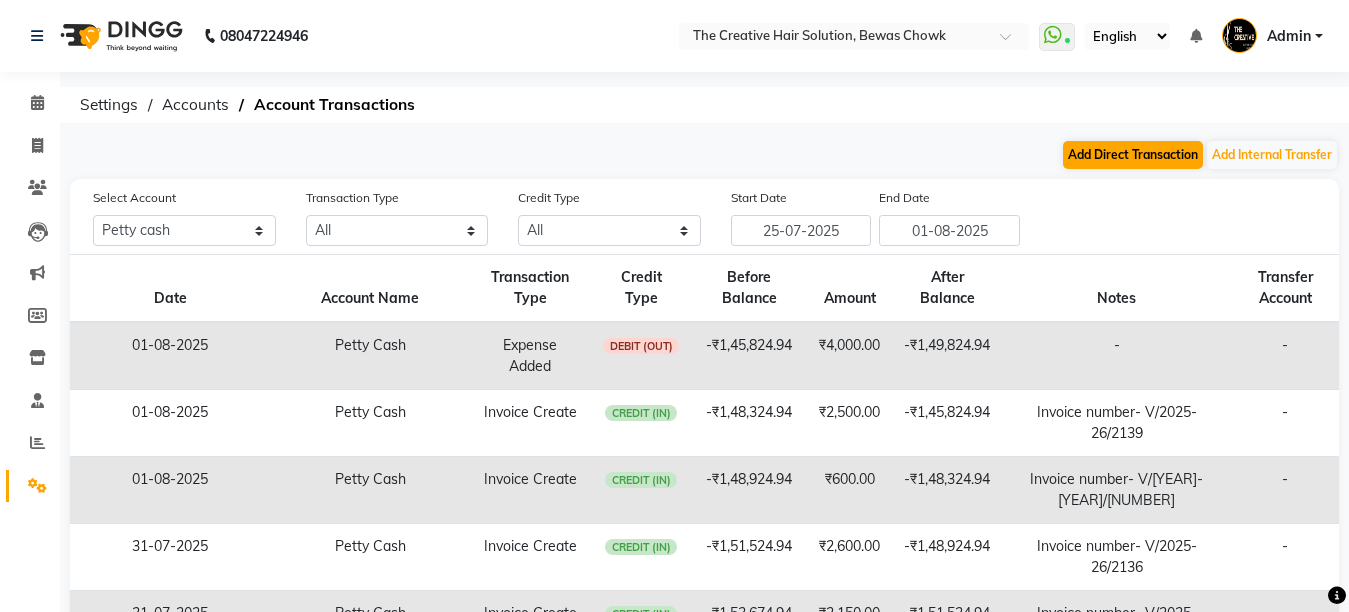 select on "direct" 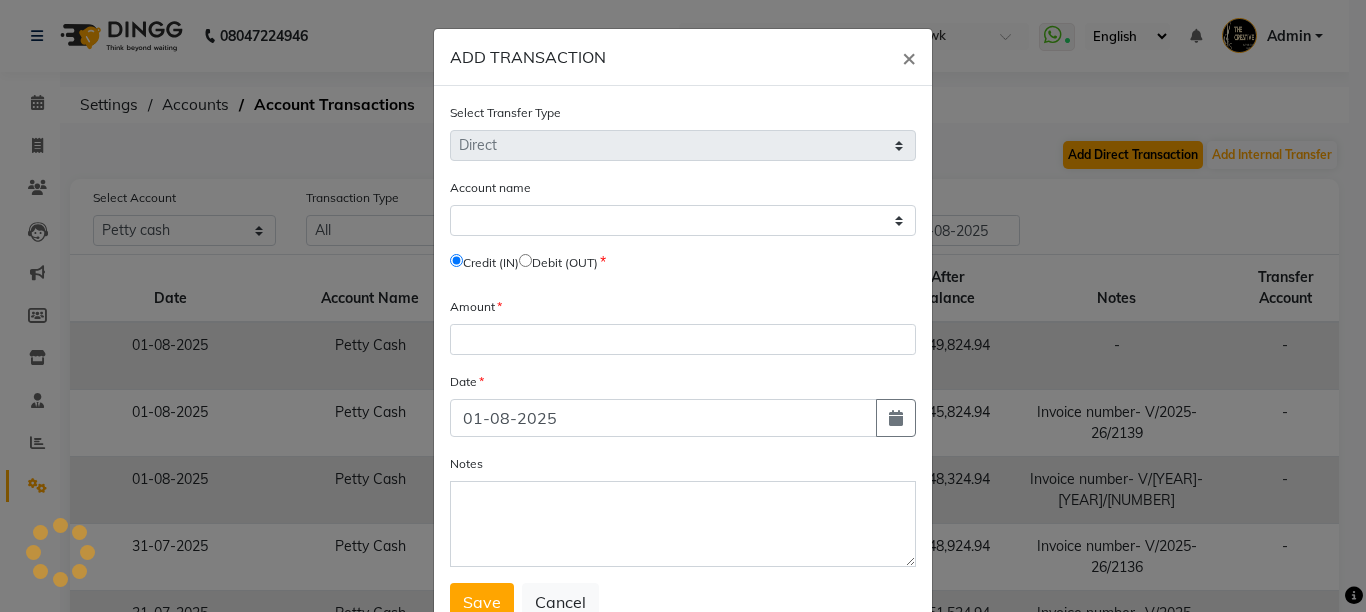 select on "2093" 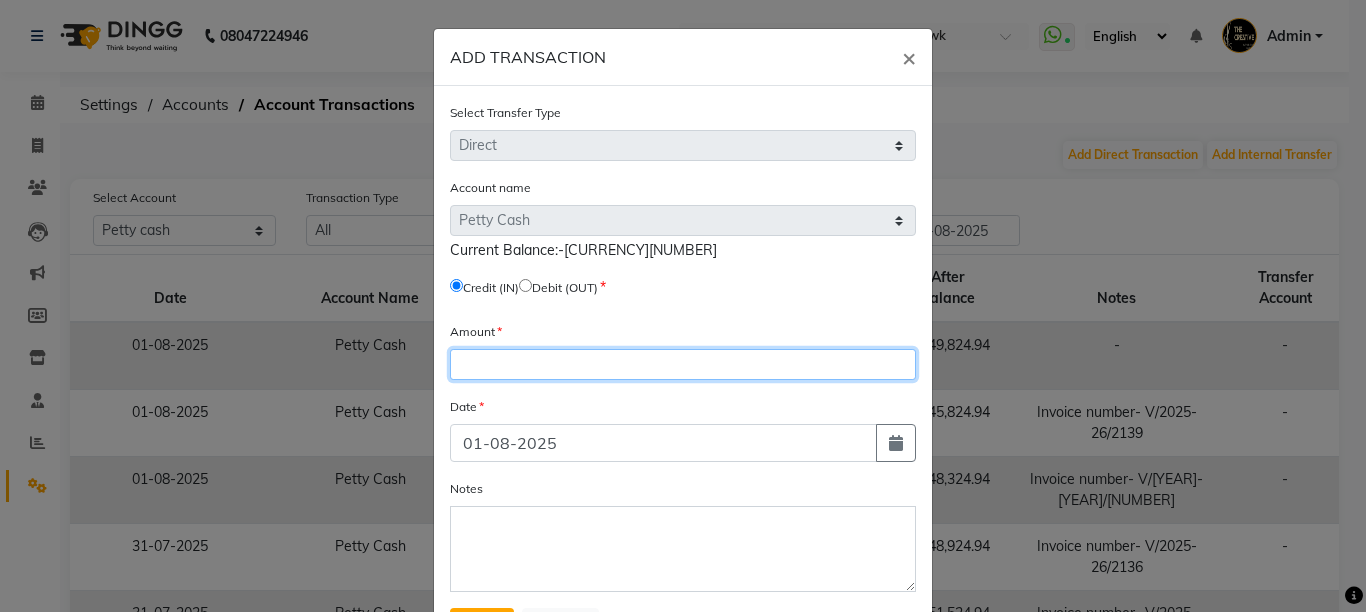 click 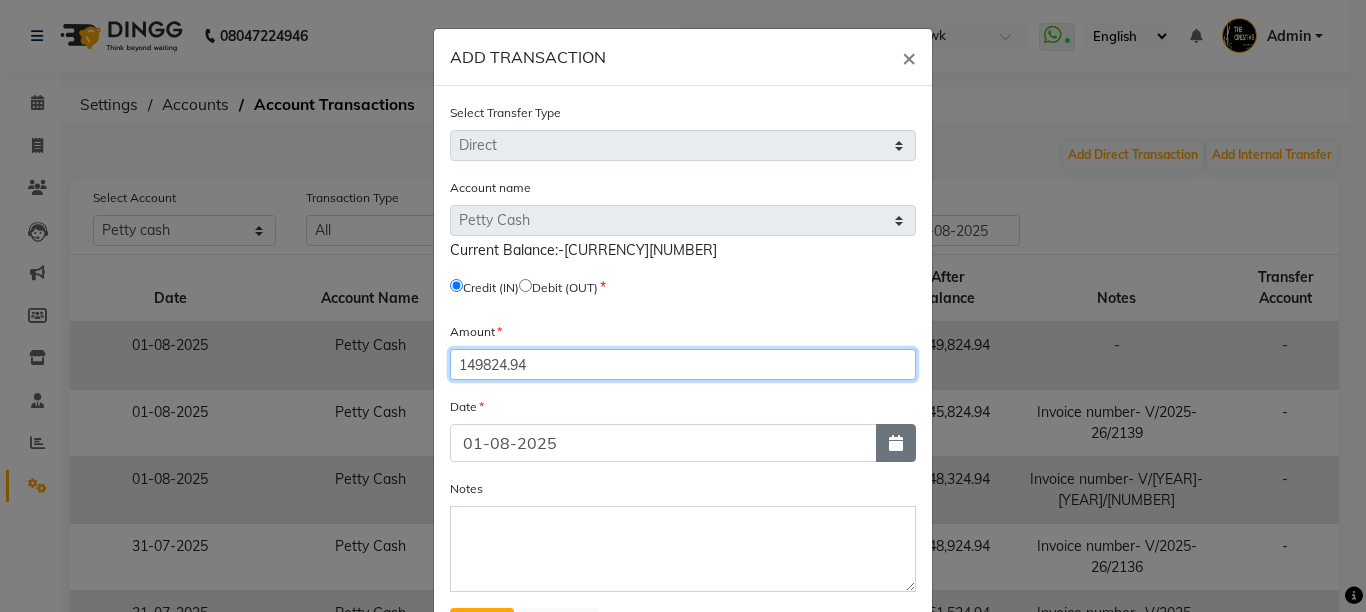 type on "149824.94" 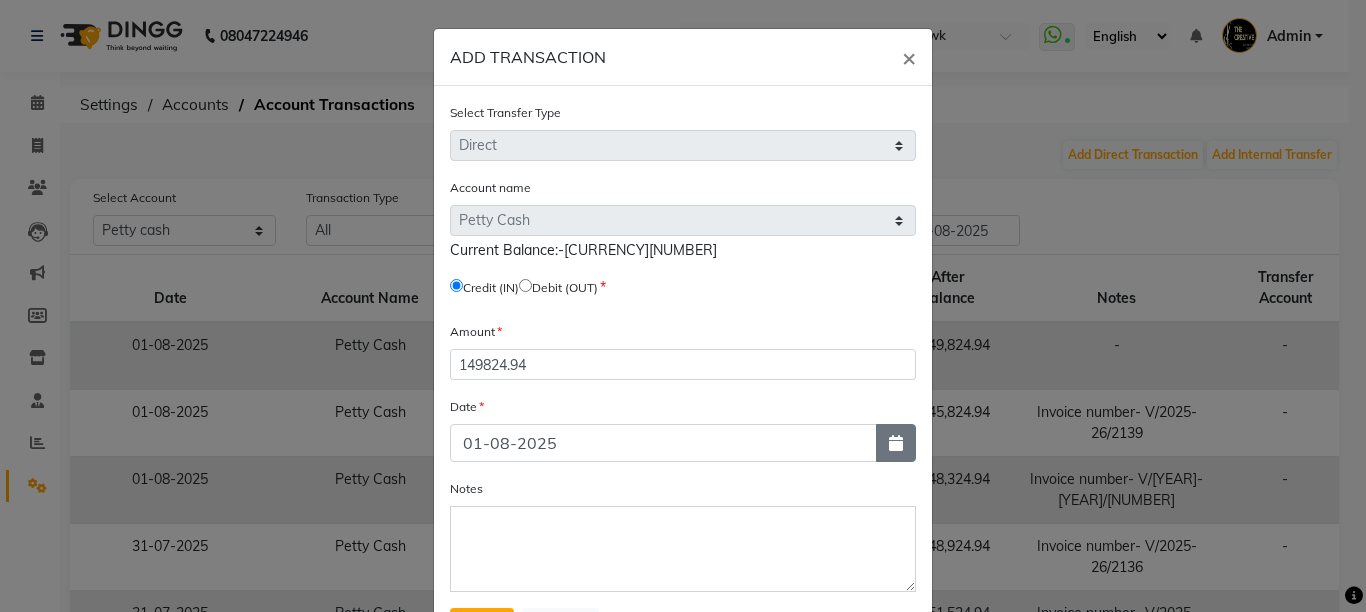 click 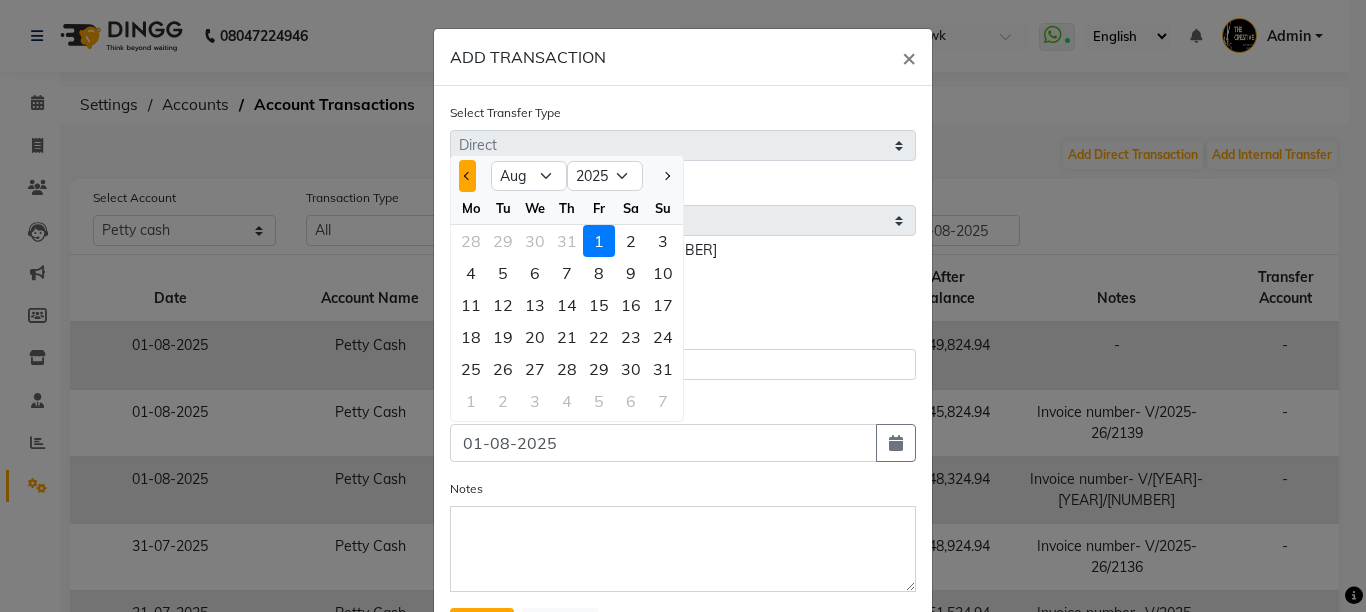 click 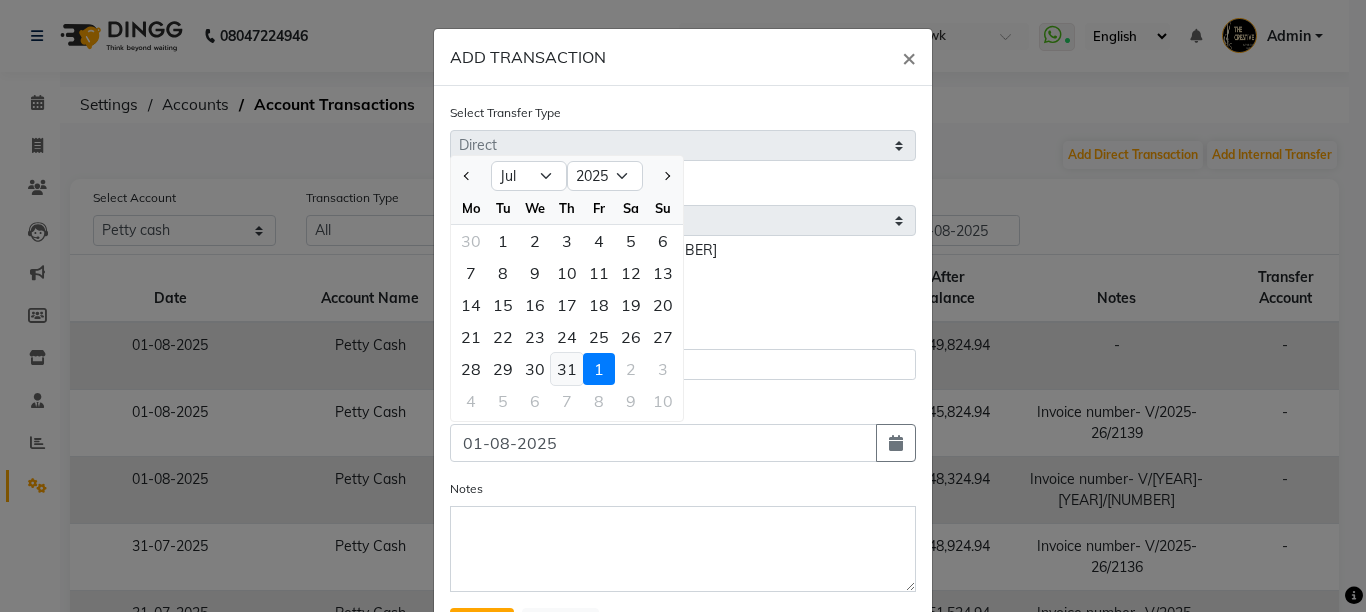 click on "31" 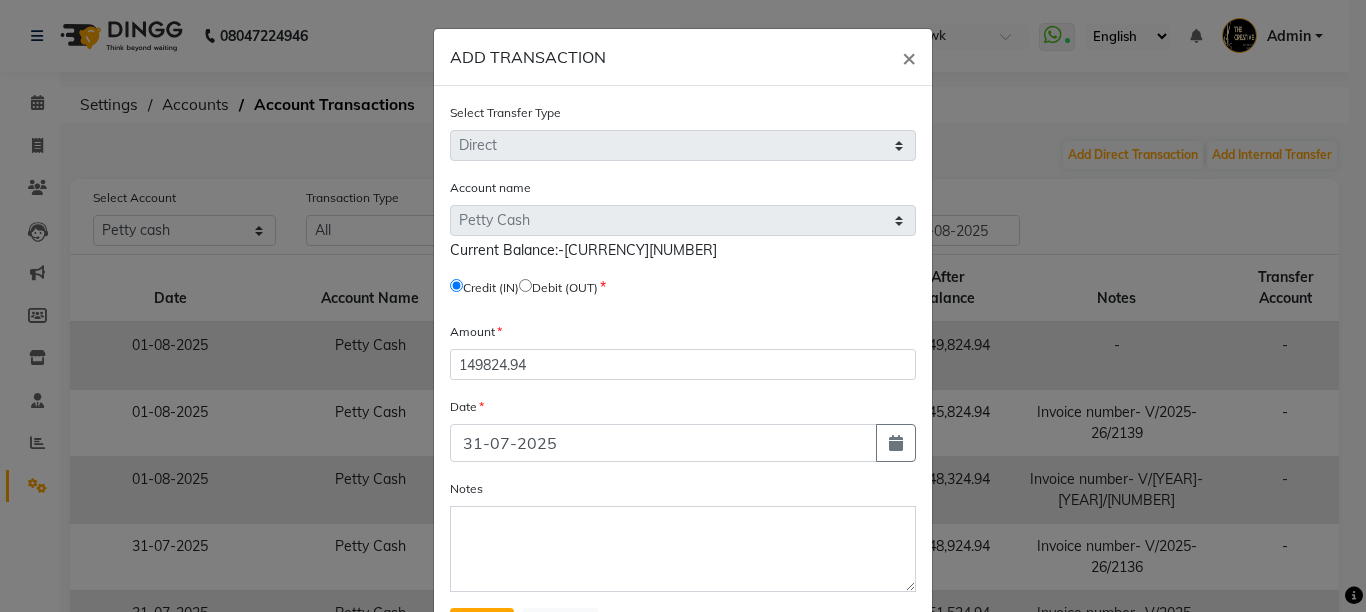 click on "Amount 149824.94" 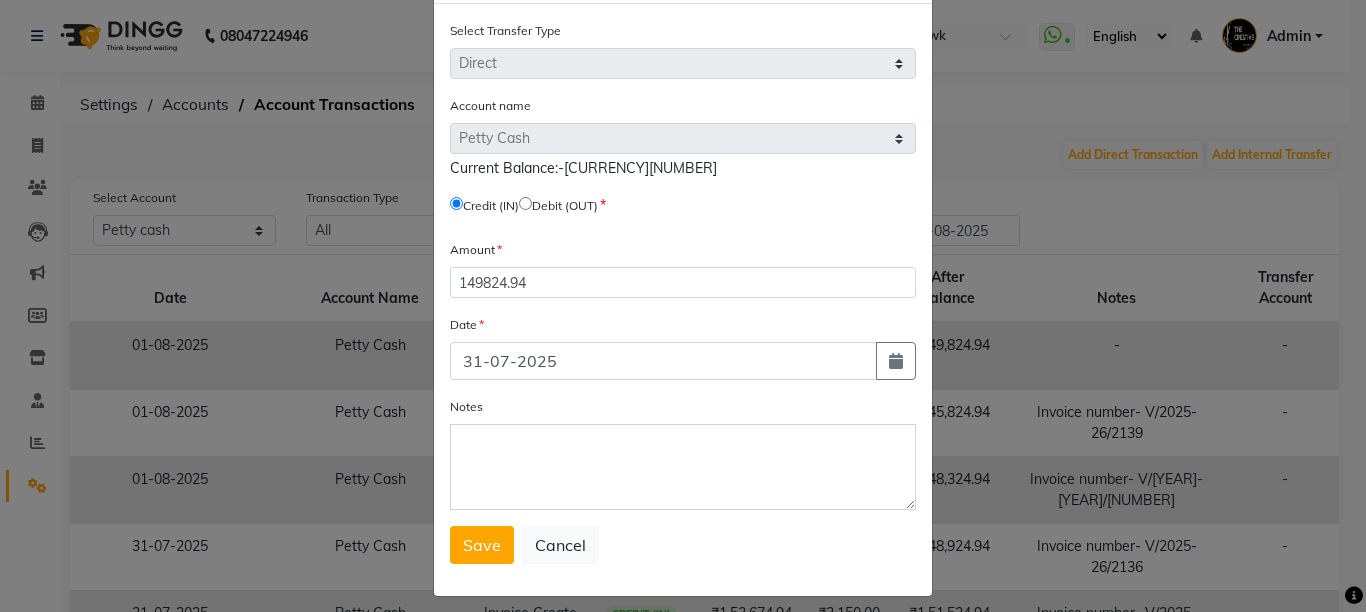 scroll, scrollTop: 95, scrollLeft: 0, axis: vertical 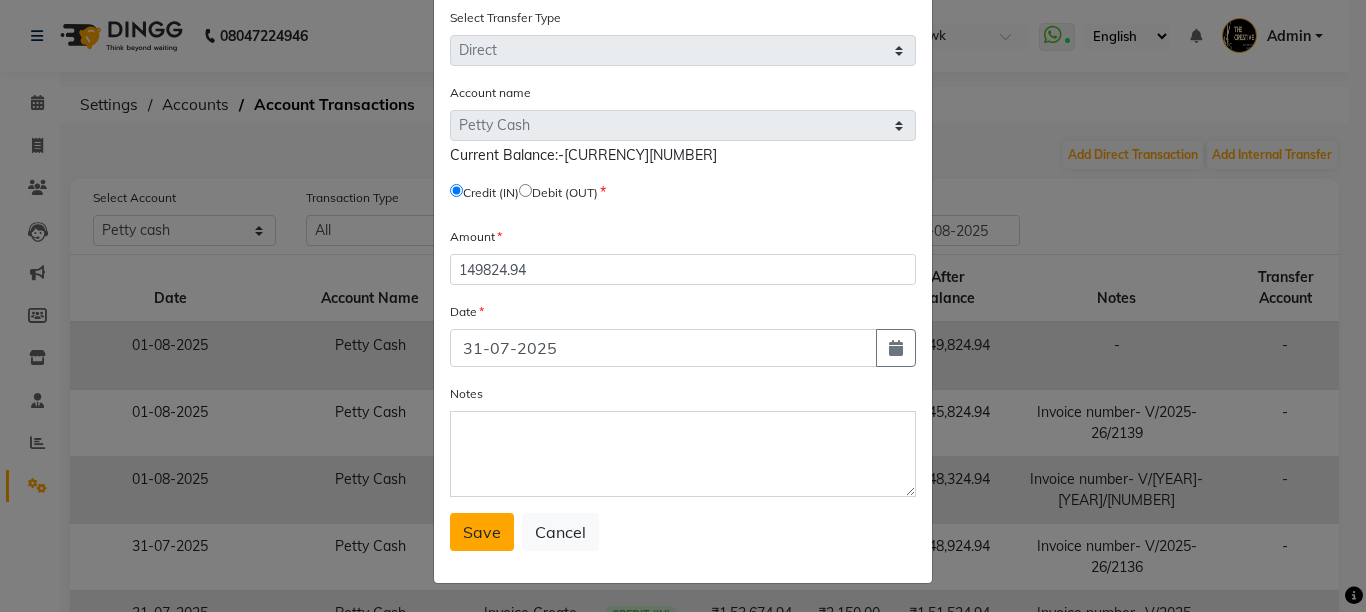 click on "Save" at bounding box center [482, 532] 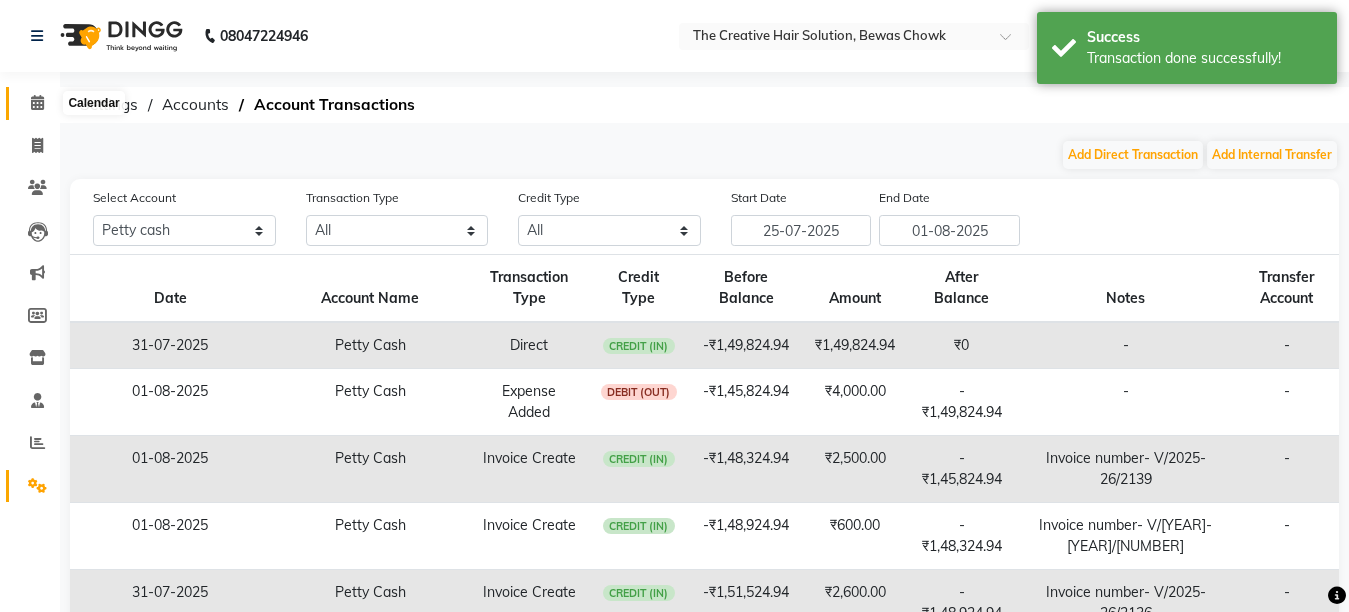 click 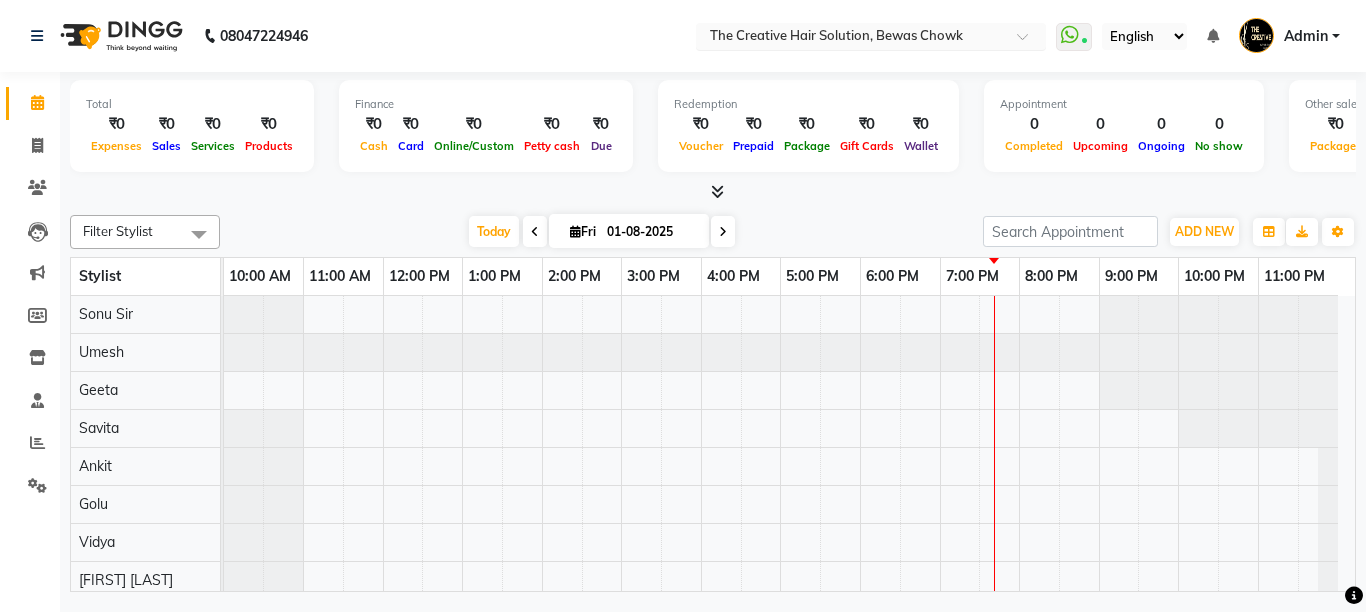 click at bounding box center [851, 38] 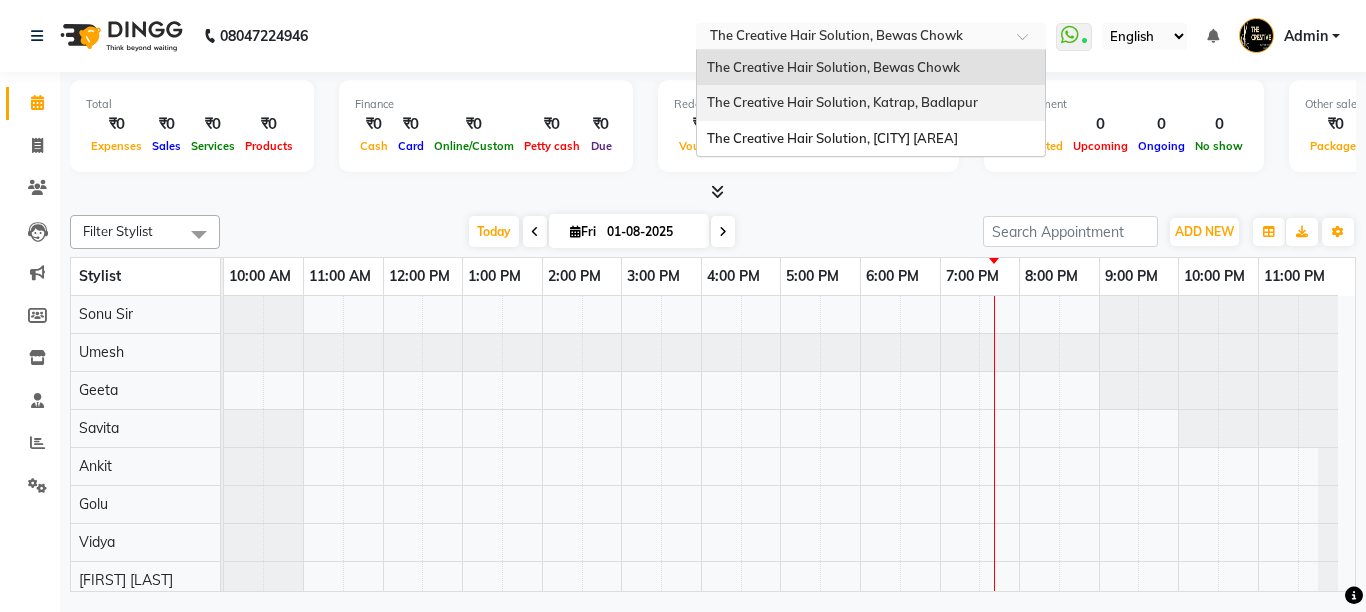 click on "The Creative Hair Solution, Katrap, Badlapur" at bounding box center [871, 103] 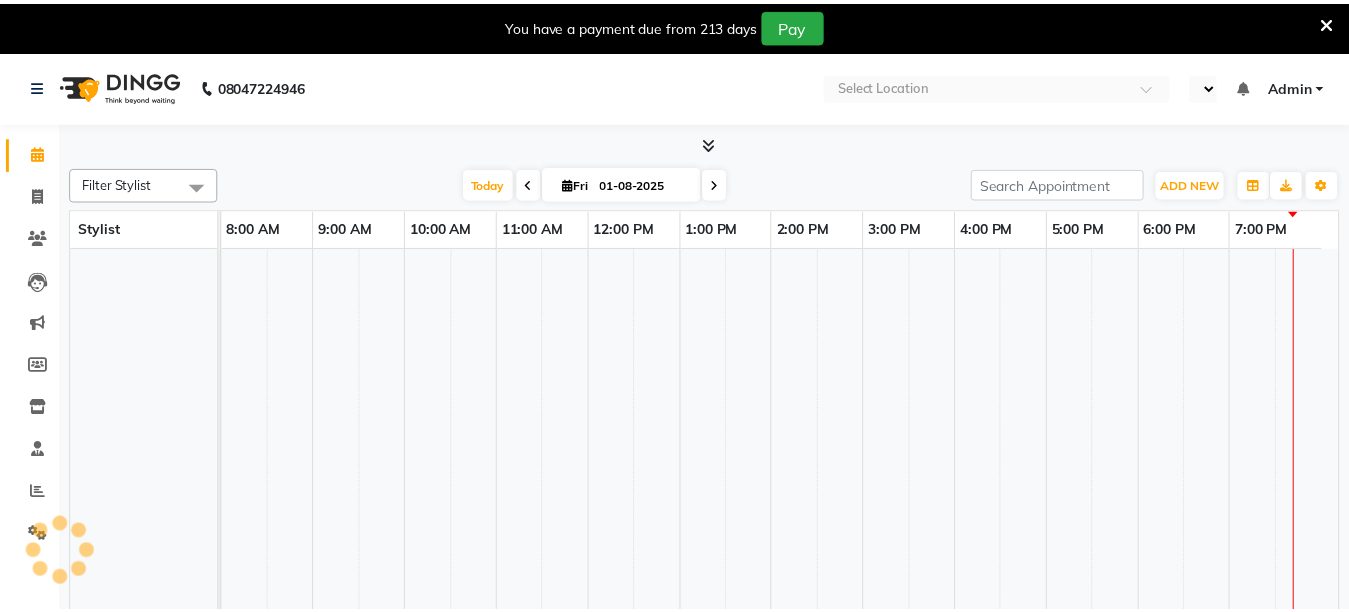 scroll, scrollTop: 0, scrollLeft: 0, axis: both 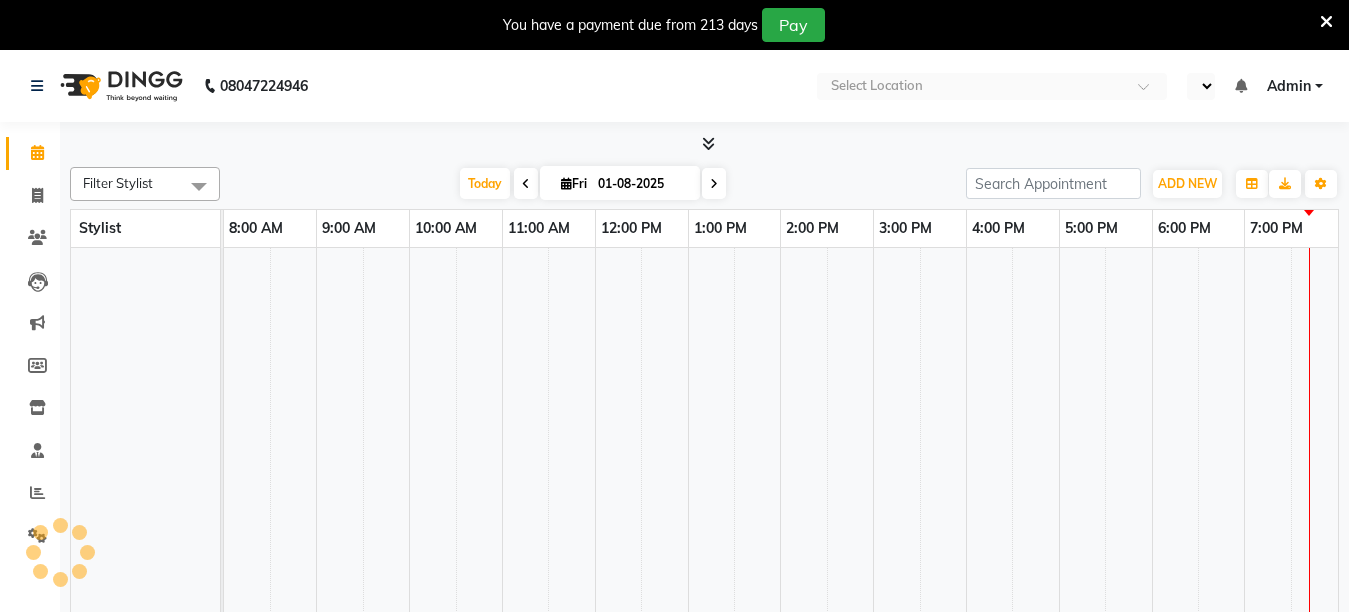 select on "en" 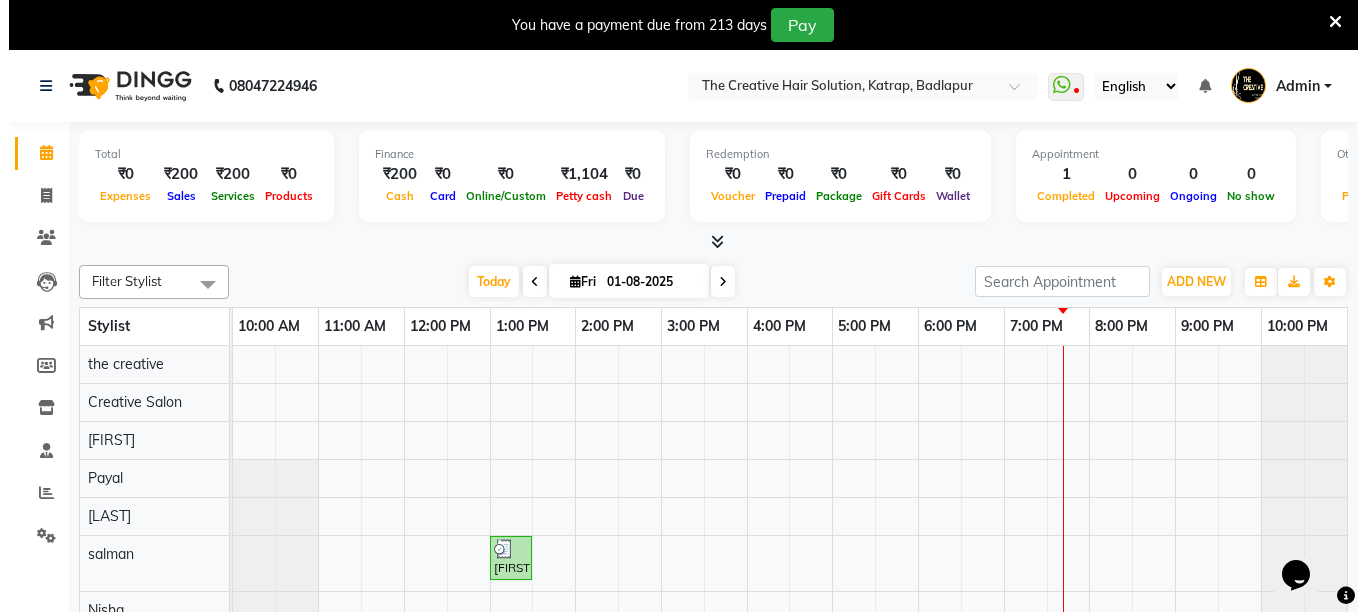 scroll, scrollTop: 0, scrollLeft: 0, axis: both 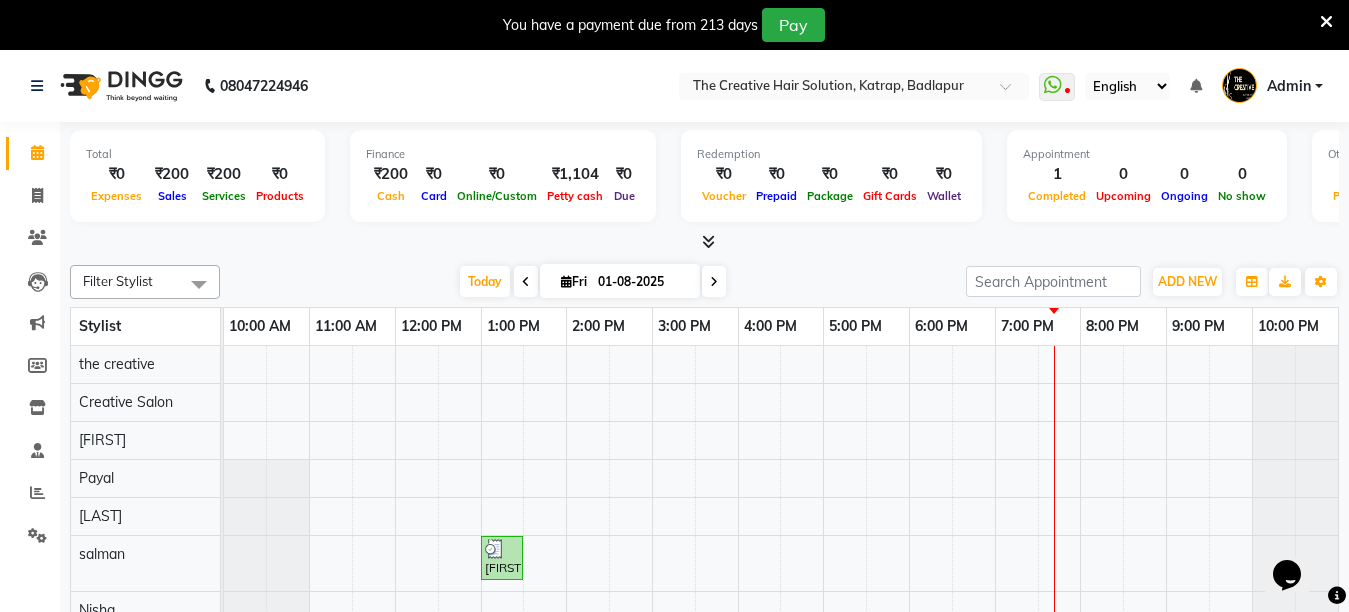 click on "Admin" at bounding box center [1289, 86] 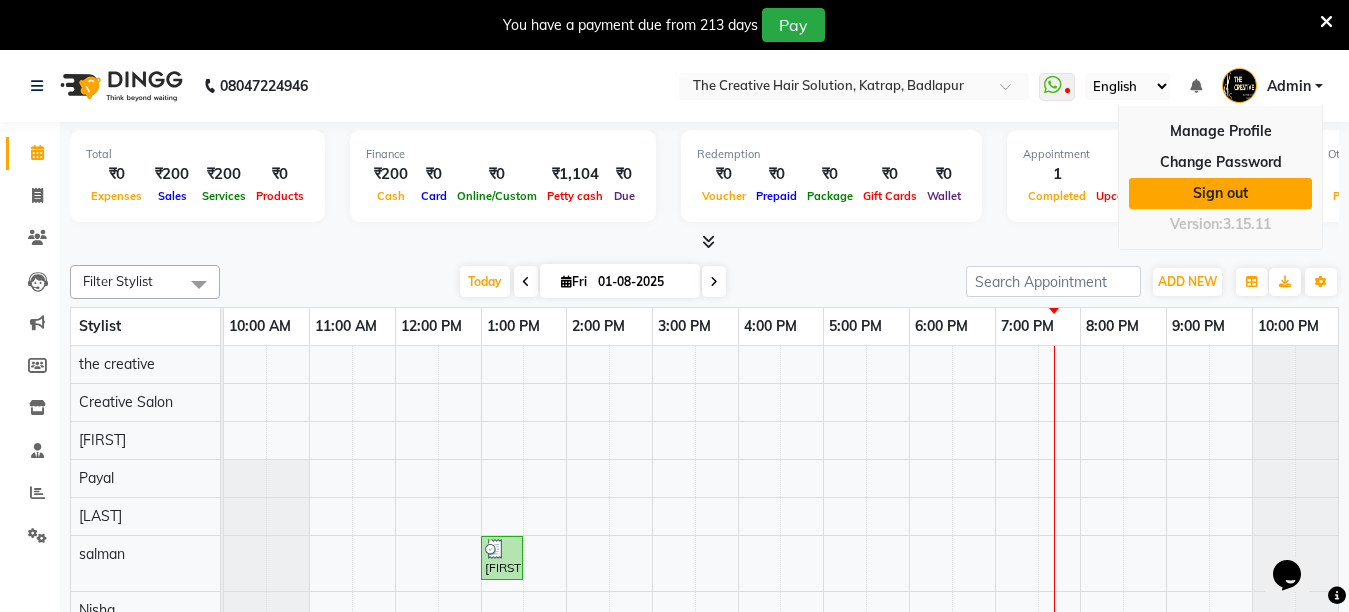 click on "Sign out" at bounding box center (1220, 193) 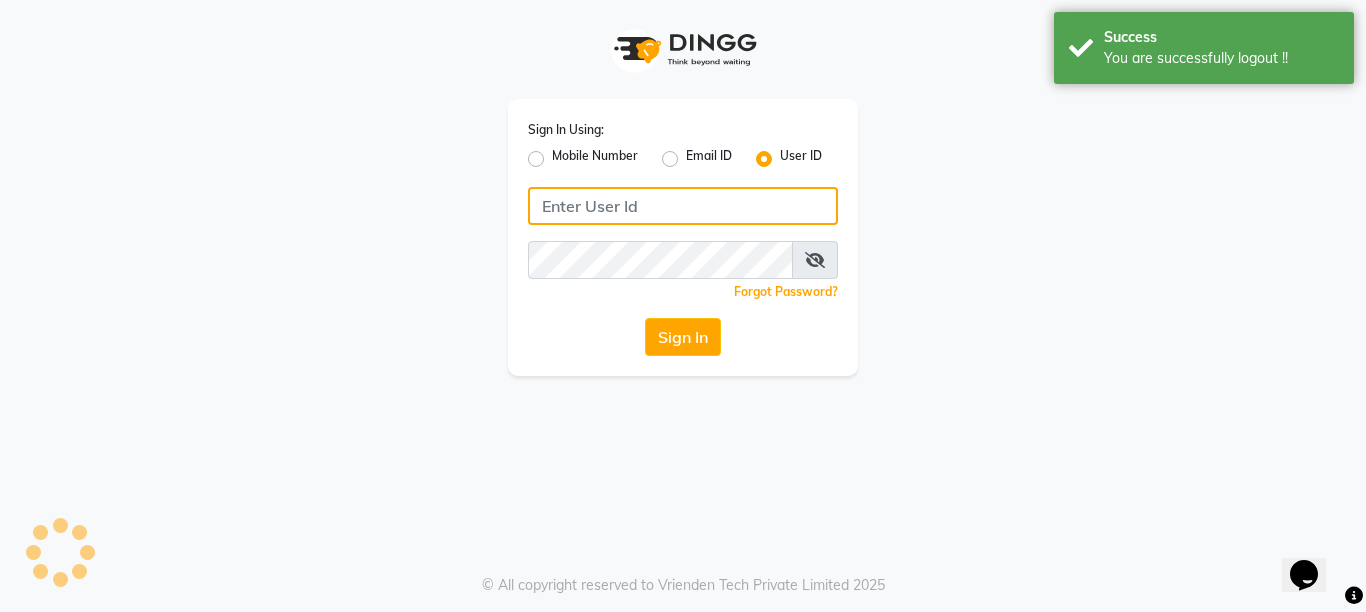 type on "[PHONE]" 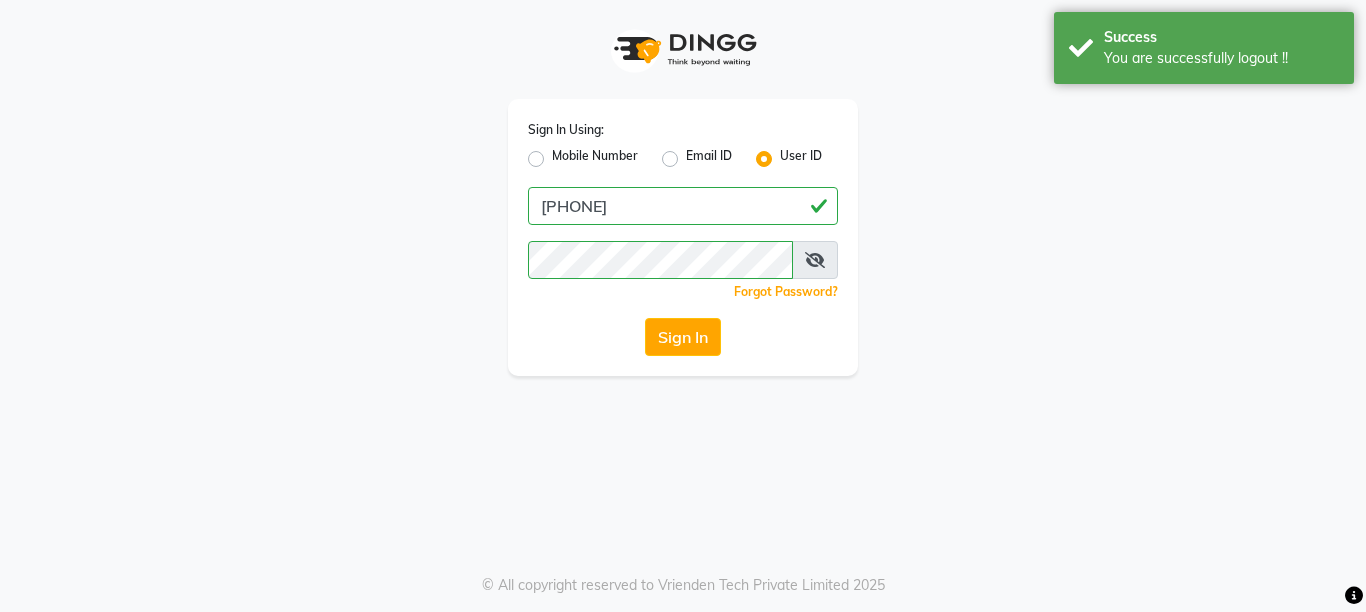 click on "Mobile Number" 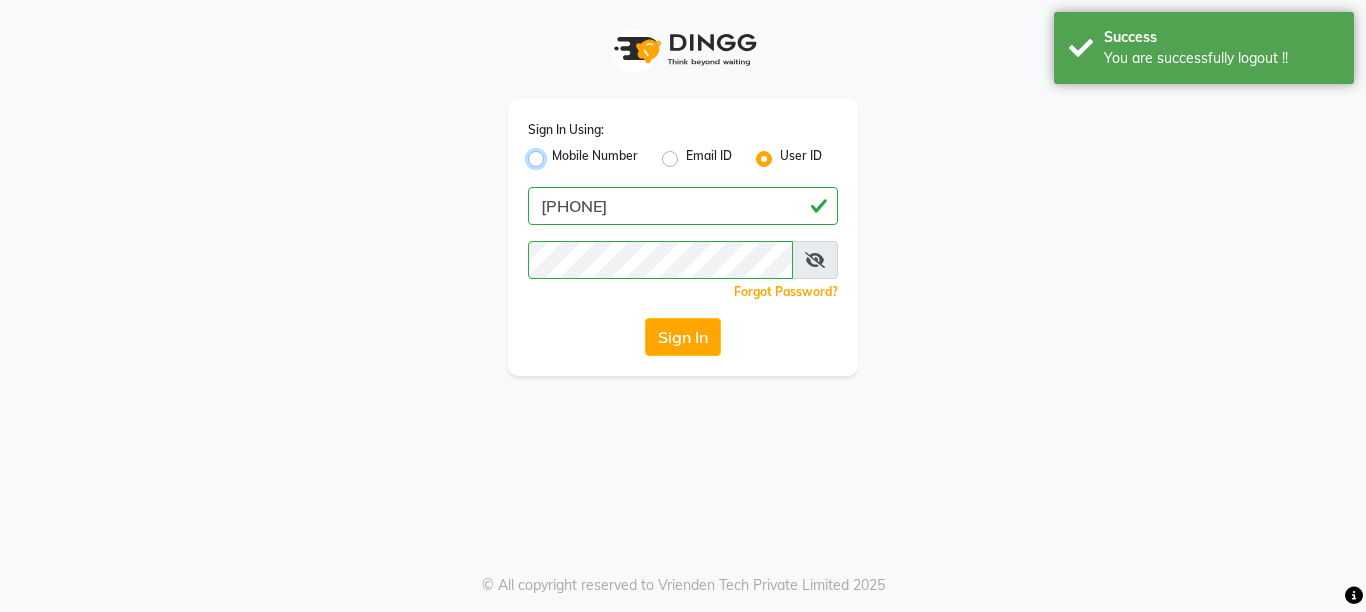 click on "Mobile Number" at bounding box center (558, 153) 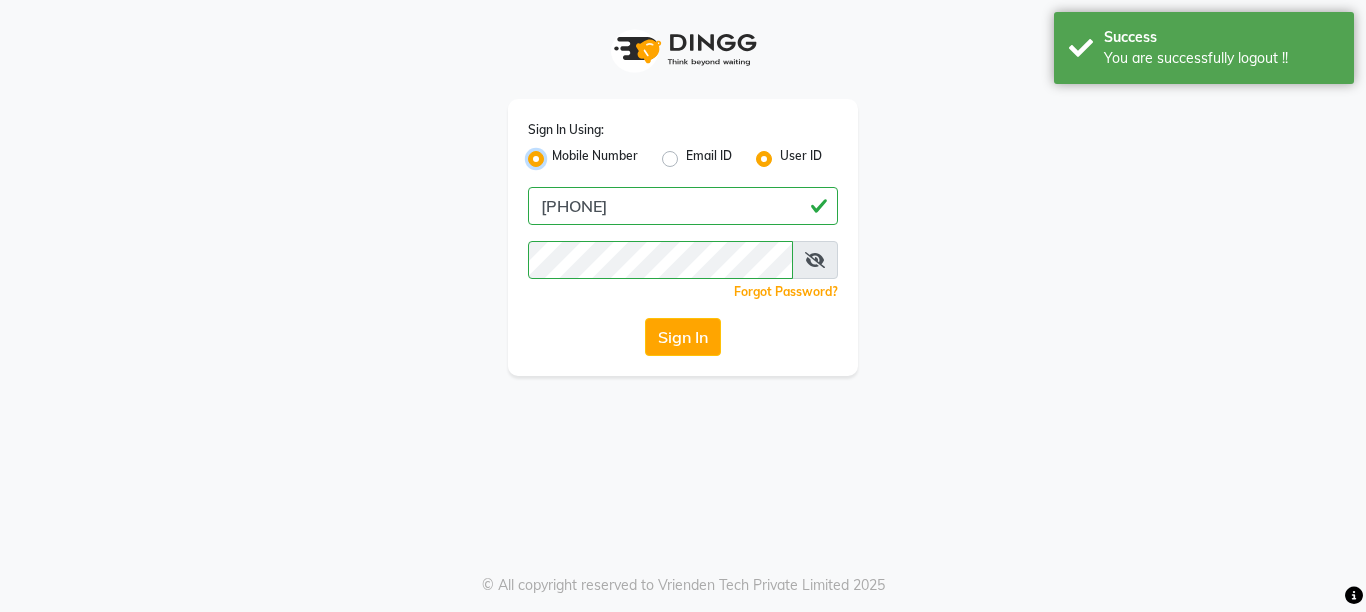 radio on "false" 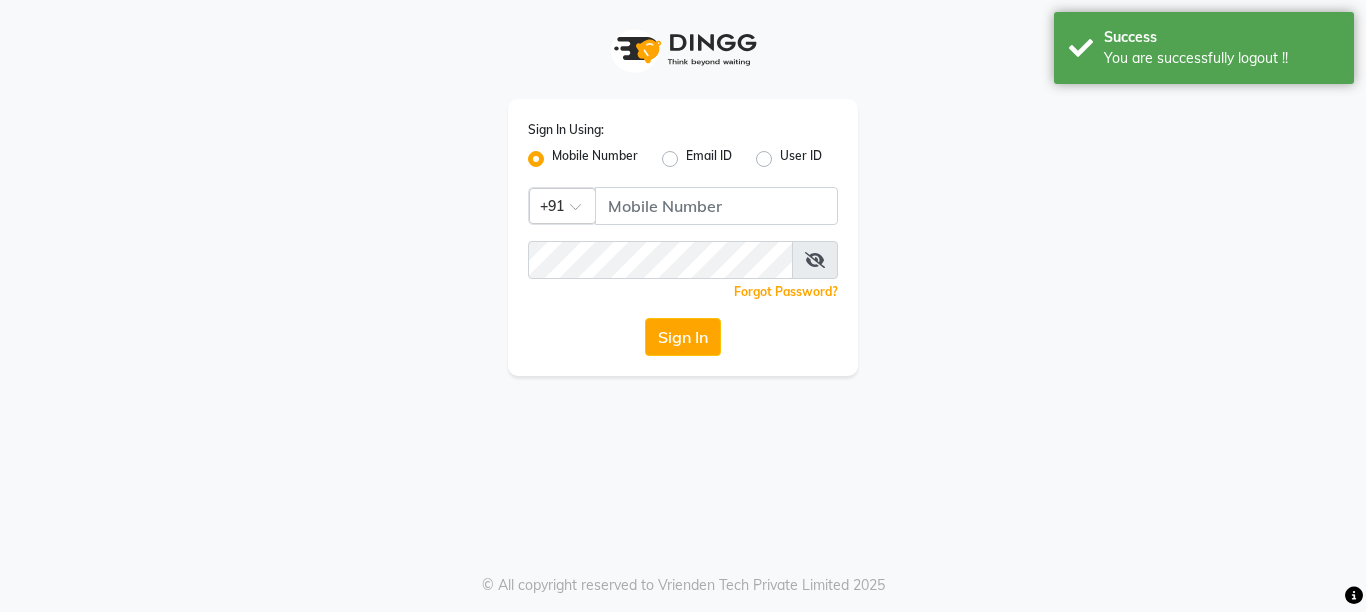 drag, startPoint x: 667, startPoint y: 186, endPoint x: 660, endPoint y: 200, distance: 15.652476 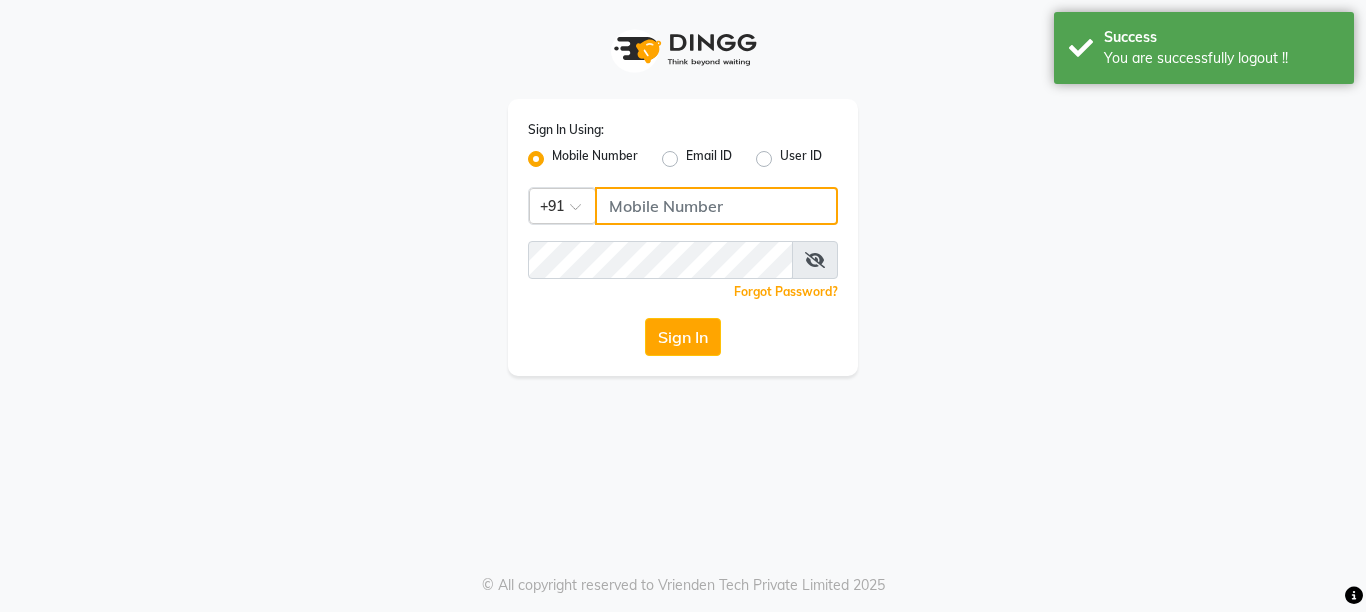 click 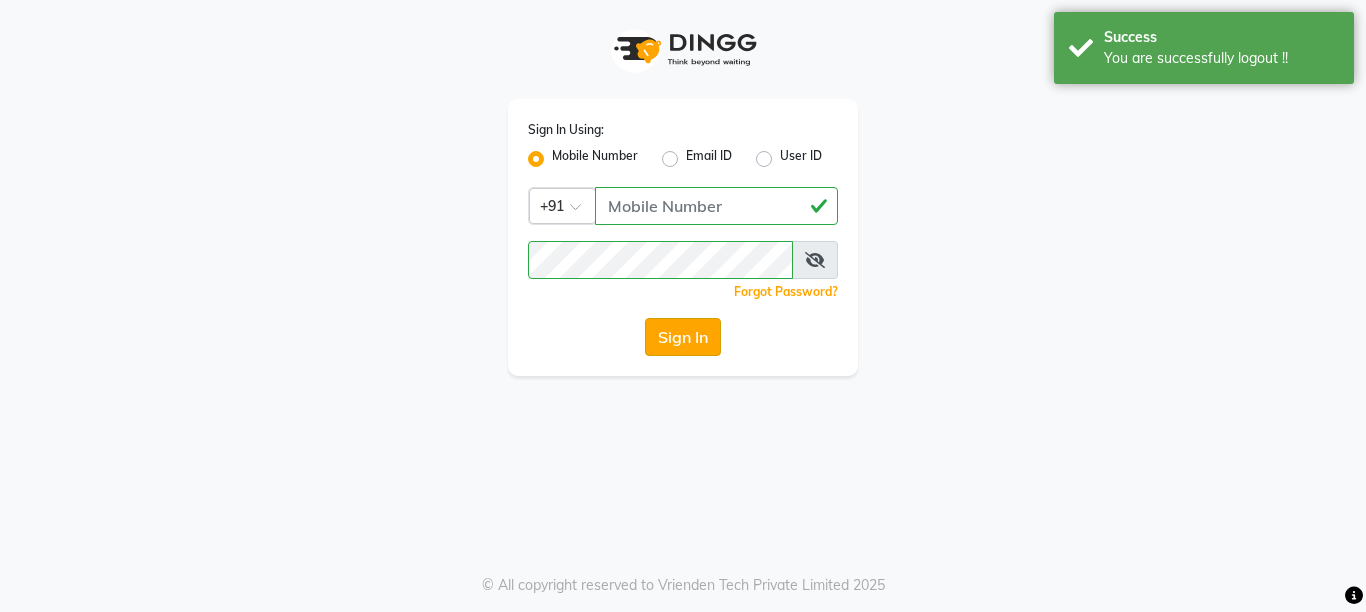 click on "Sign In" 